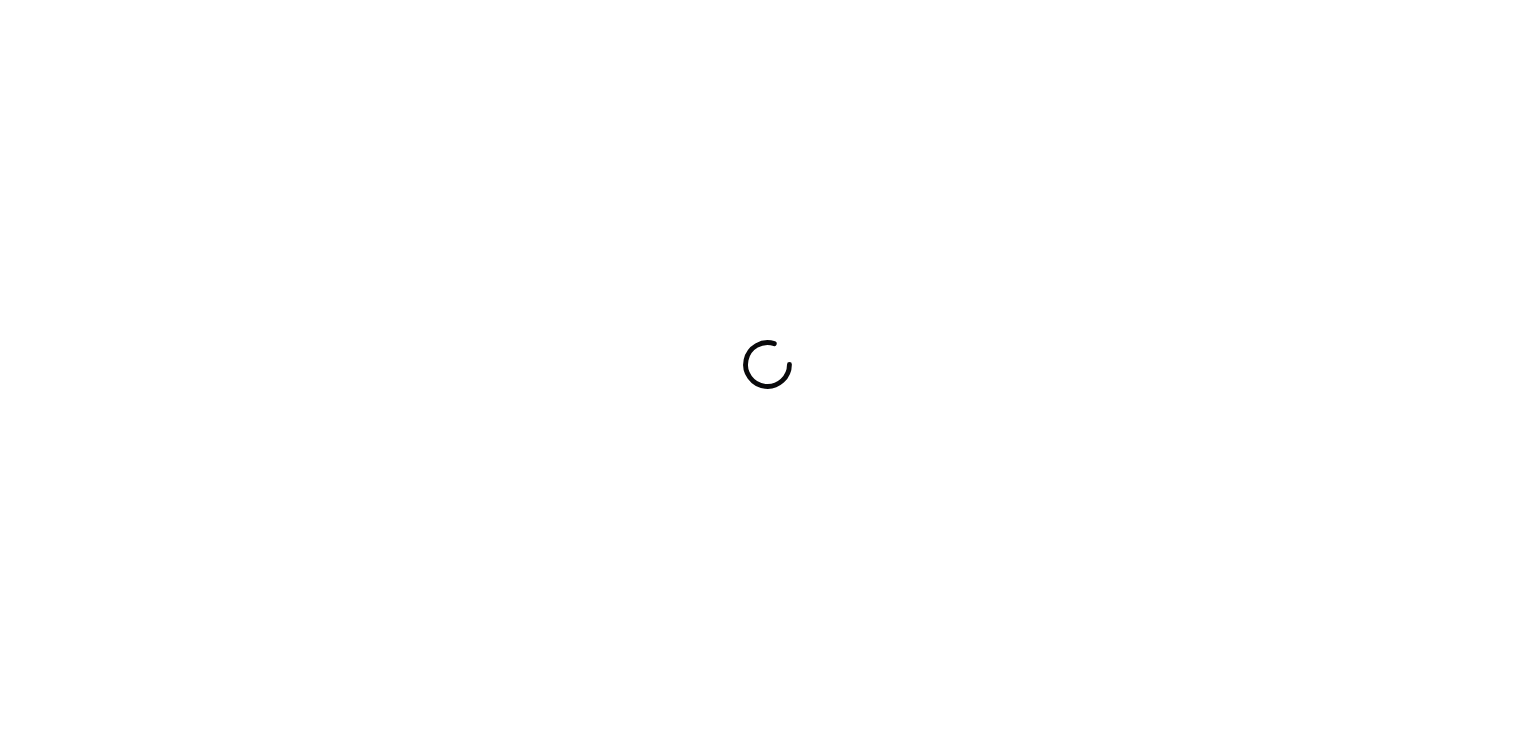 scroll, scrollTop: 0, scrollLeft: 0, axis: both 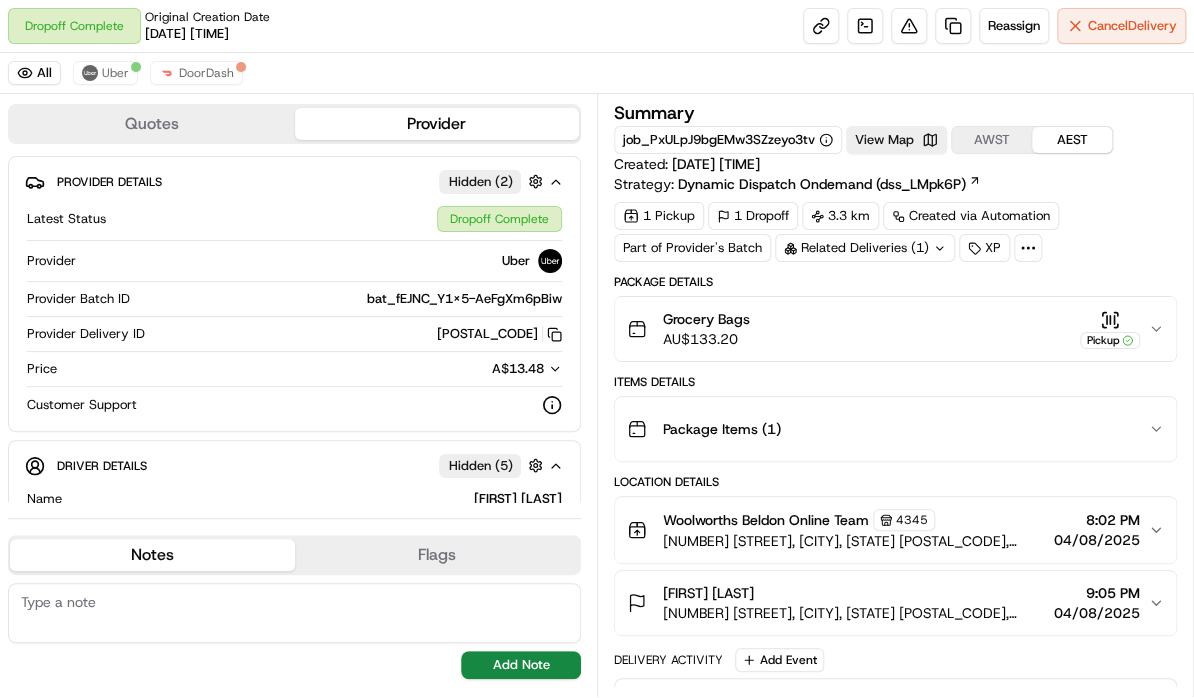 click on "Related Deliveries   (1)" at bounding box center [865, 248] 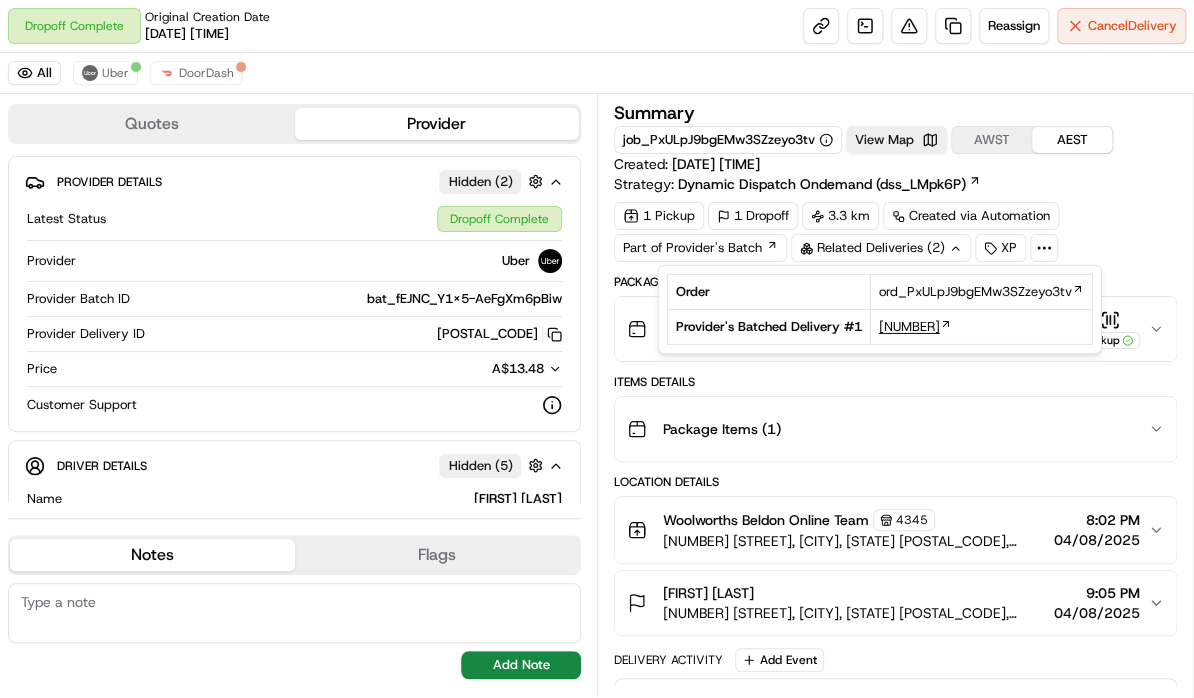 drag, startPoint x: 869, startPoint y: 327, endPoint x: 953, endPoint y: 325, distance: 84.0238 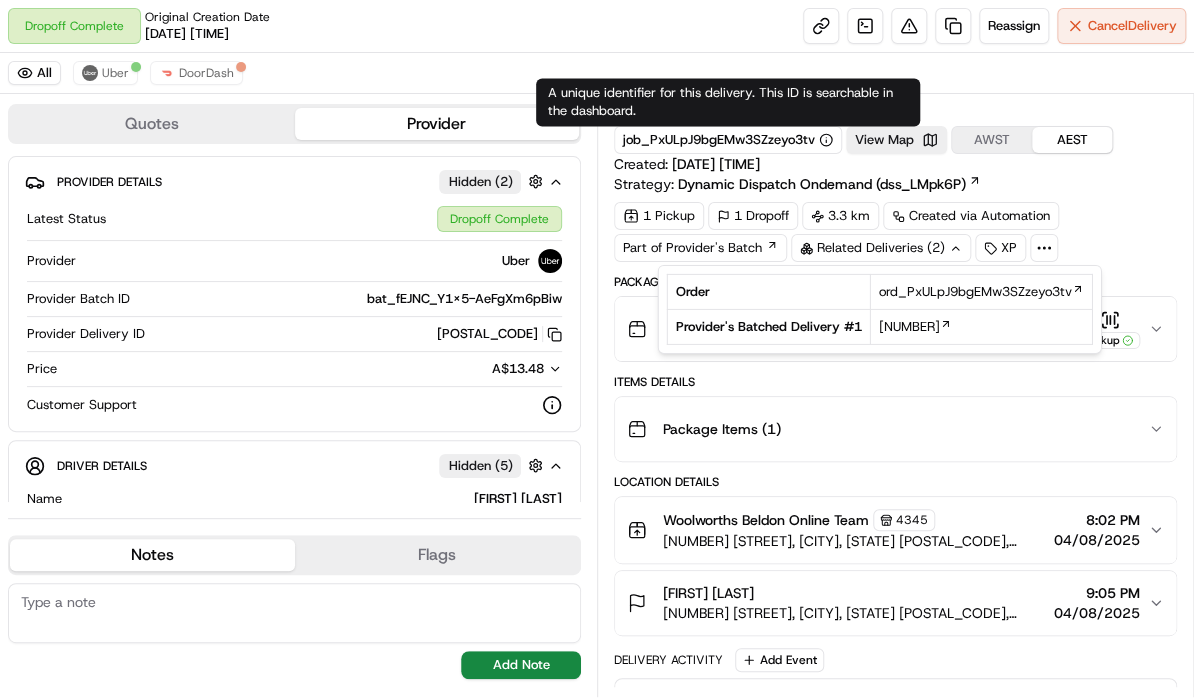 copy on "263297341" 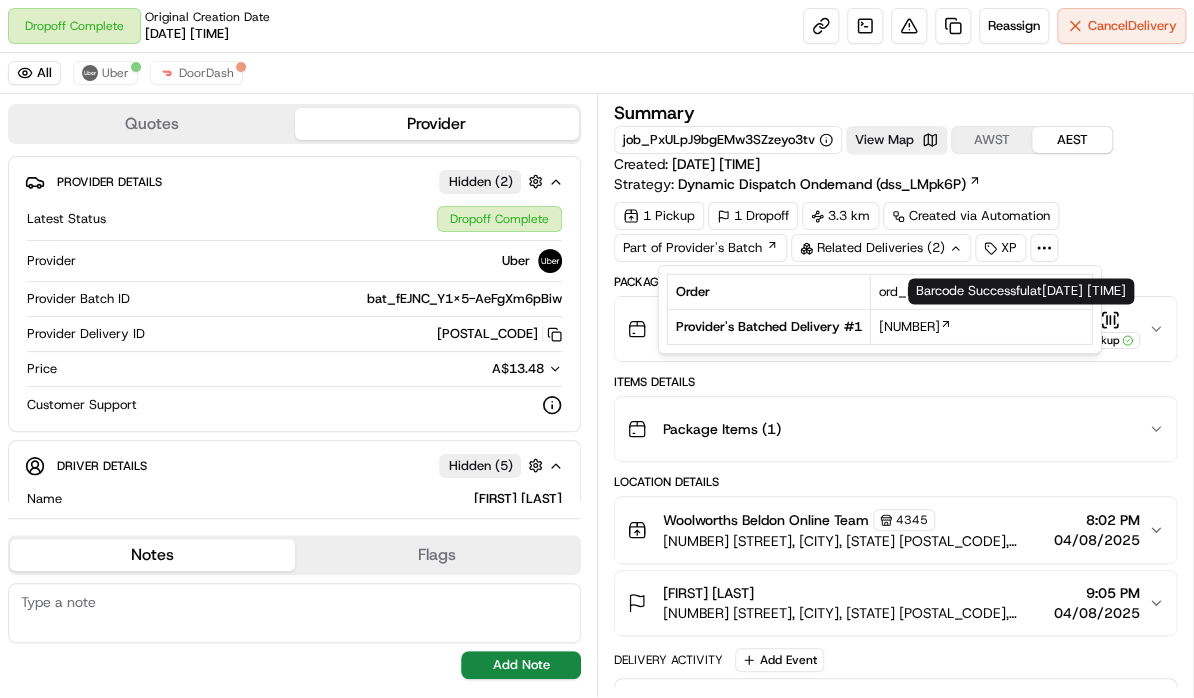click 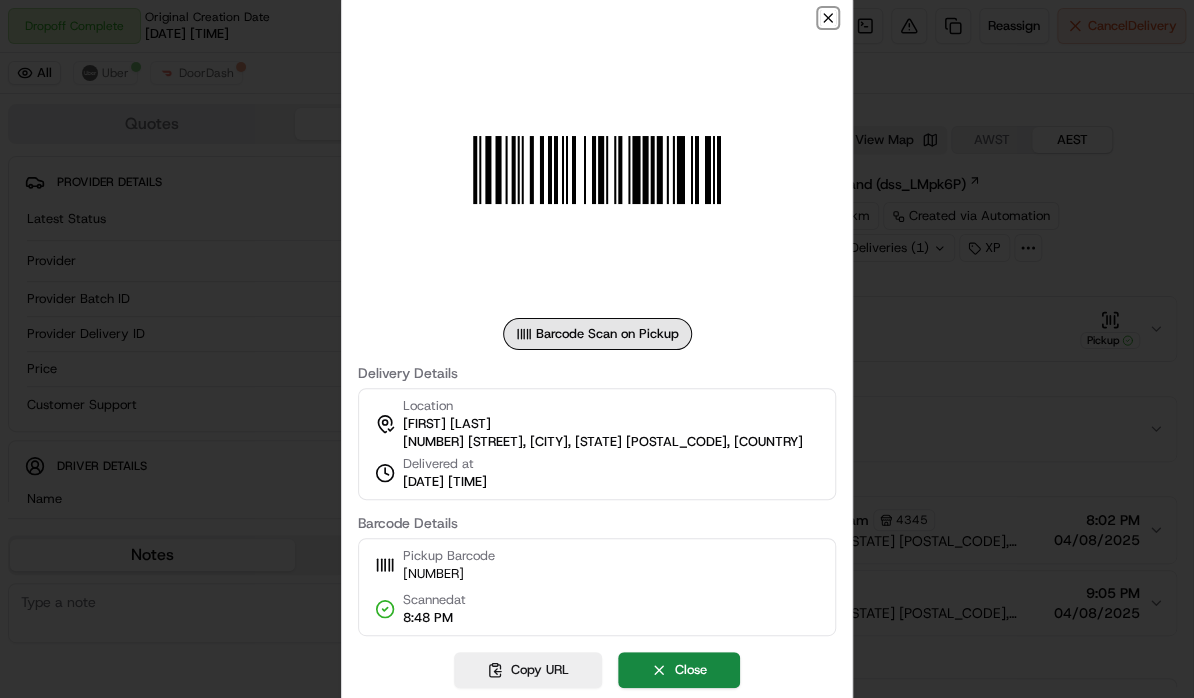 click 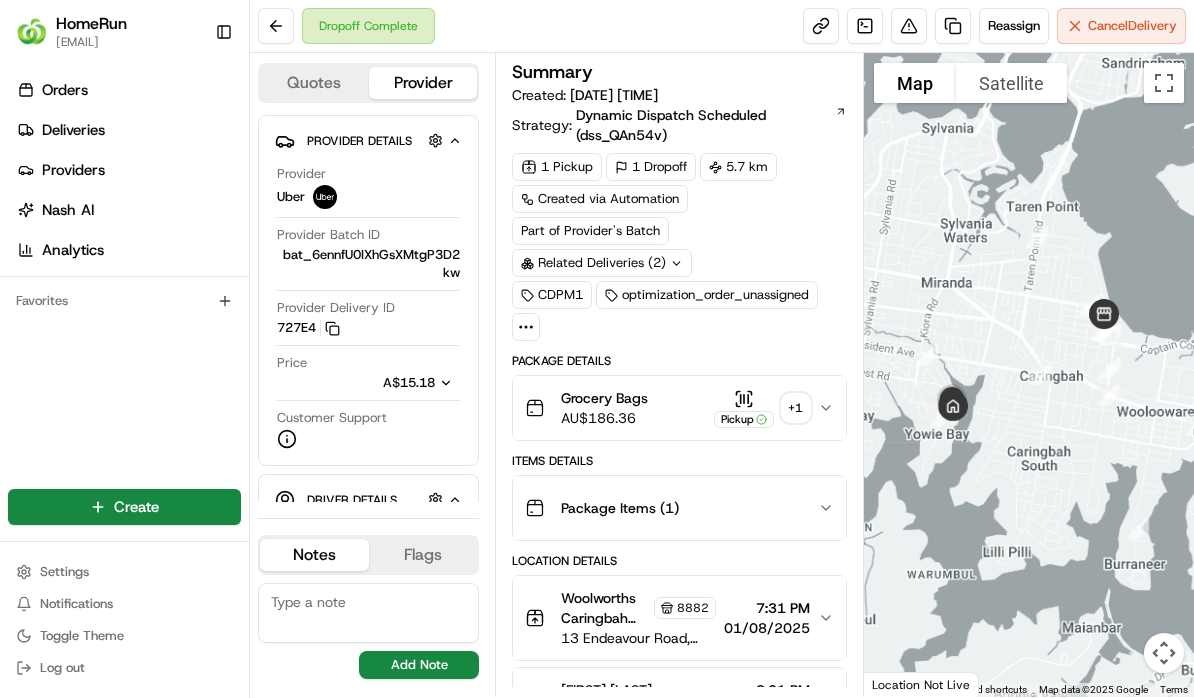 scroll, scrollTop: 0, scrollLeft: 0, axis: both 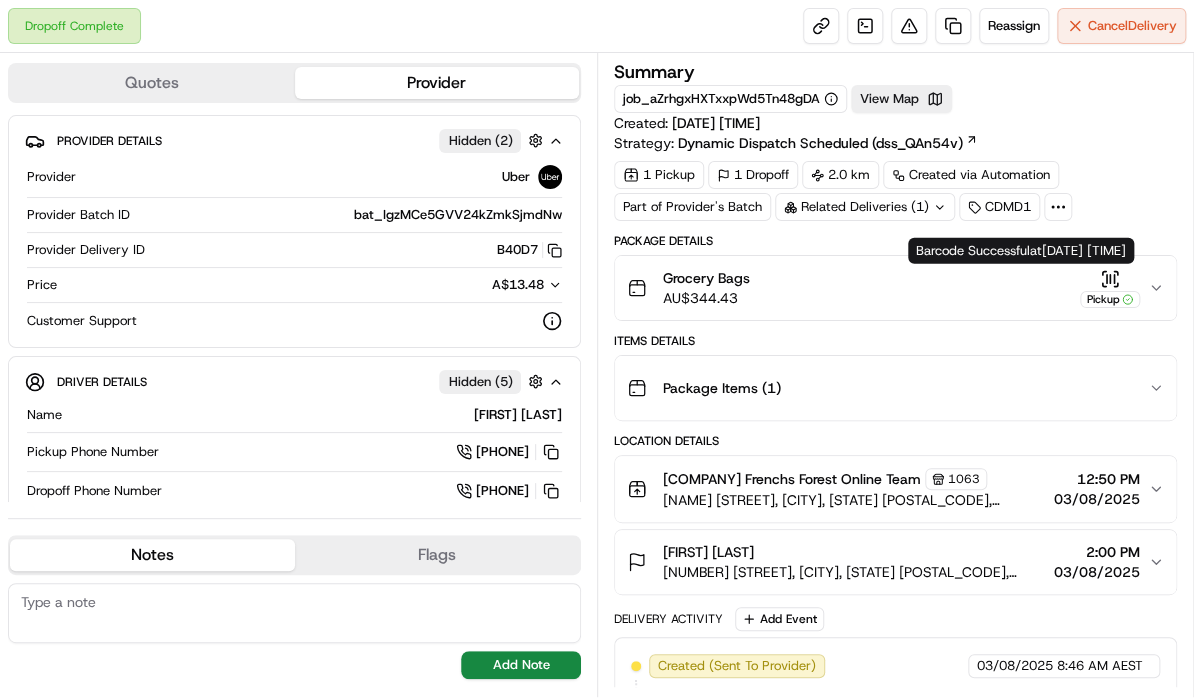 click 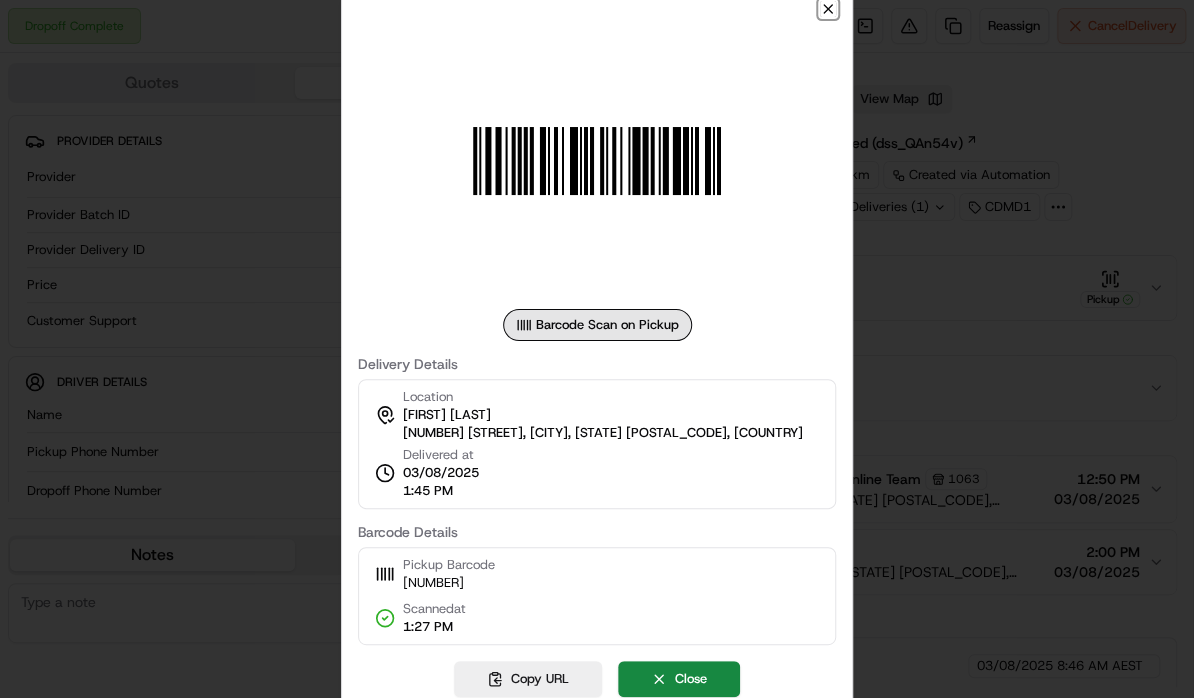 click 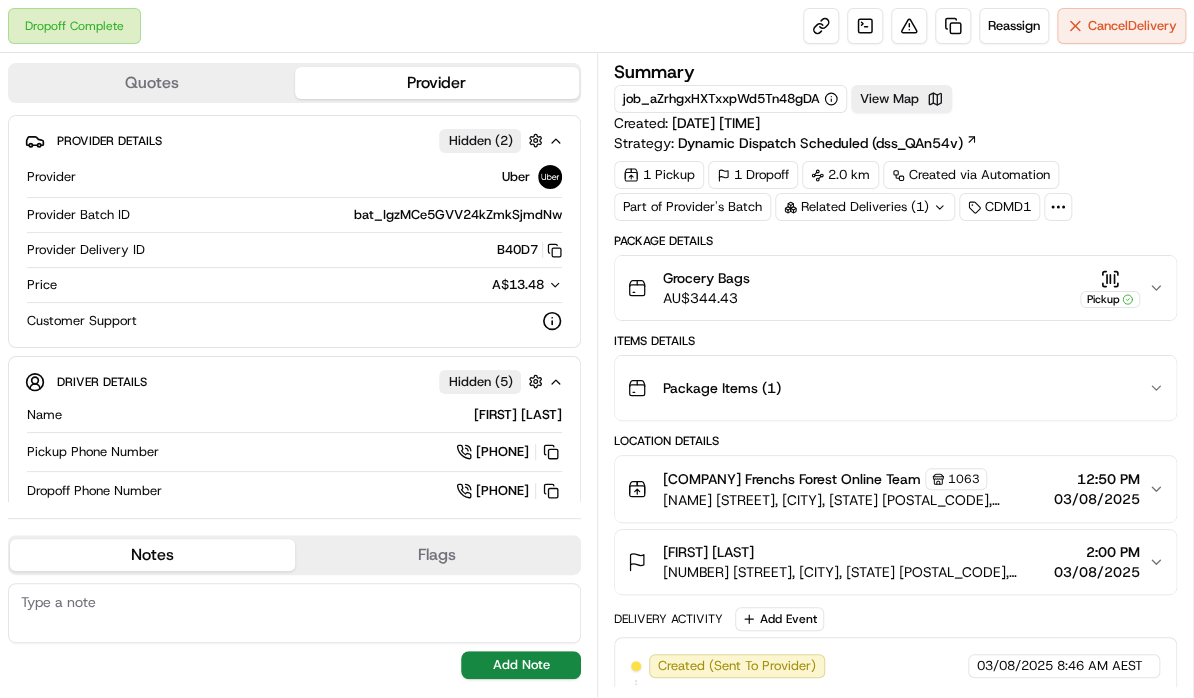click on "Related Deliveries   (1)" at bounding box center (865, 207) 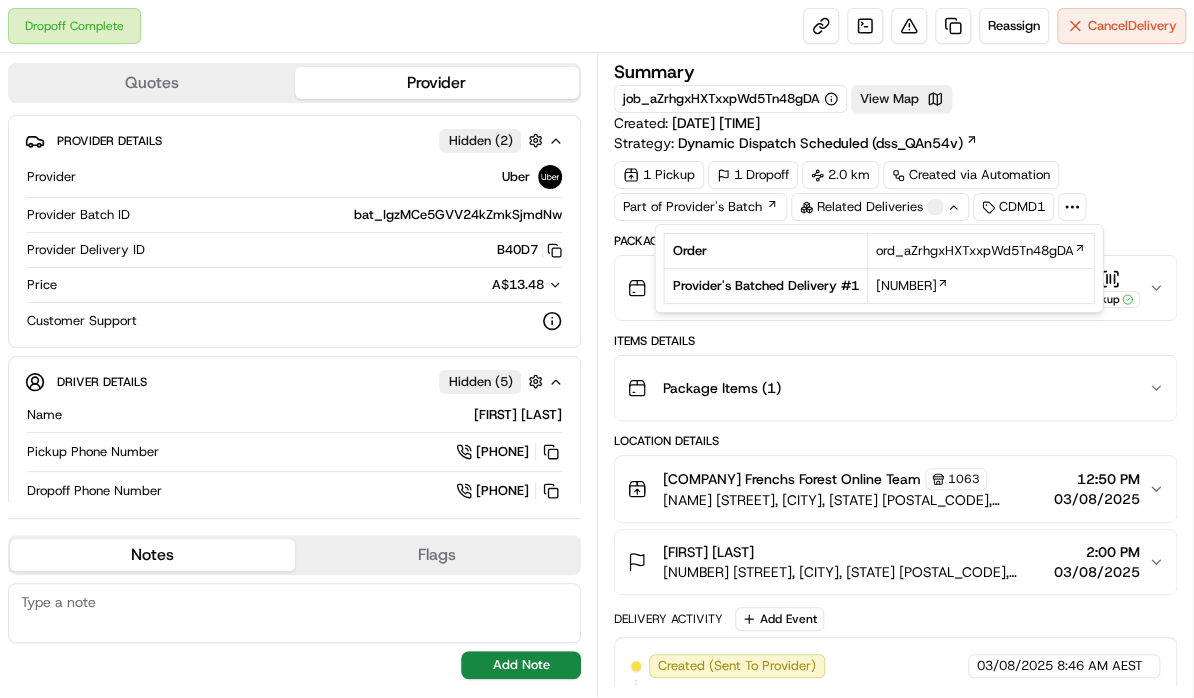 click on "Package Items ( 1 )" at bounding box center (895, 388) 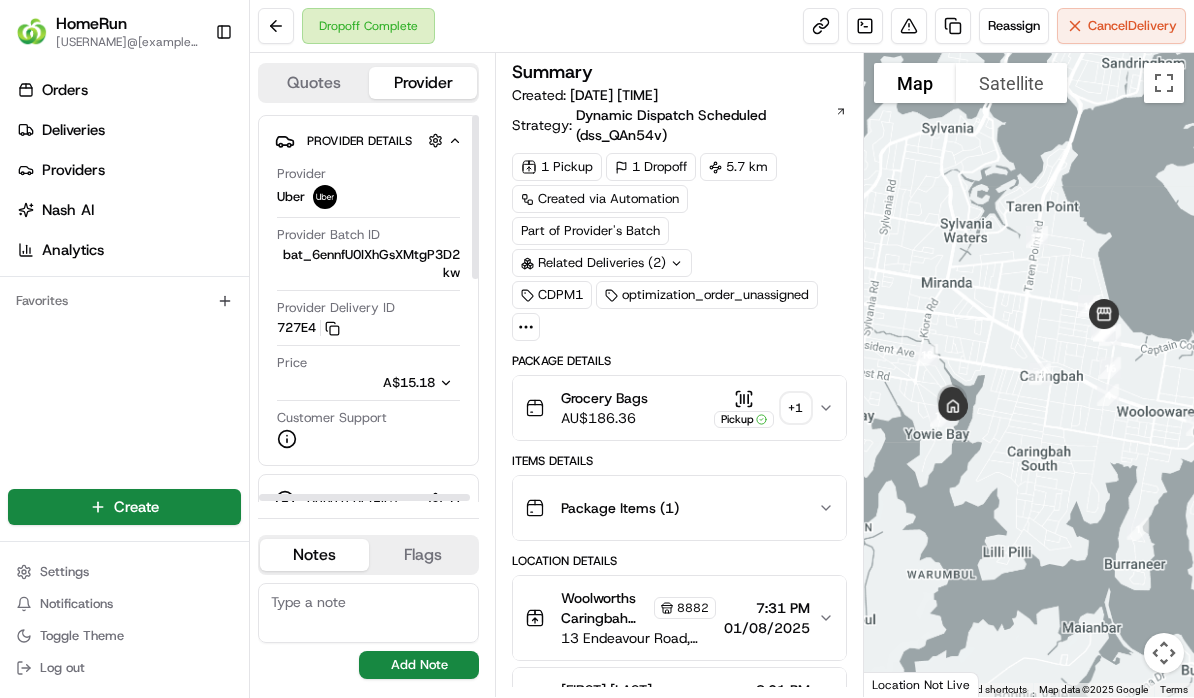 scroll, scrollTop: 0, scrollLeft: 0, axis: both 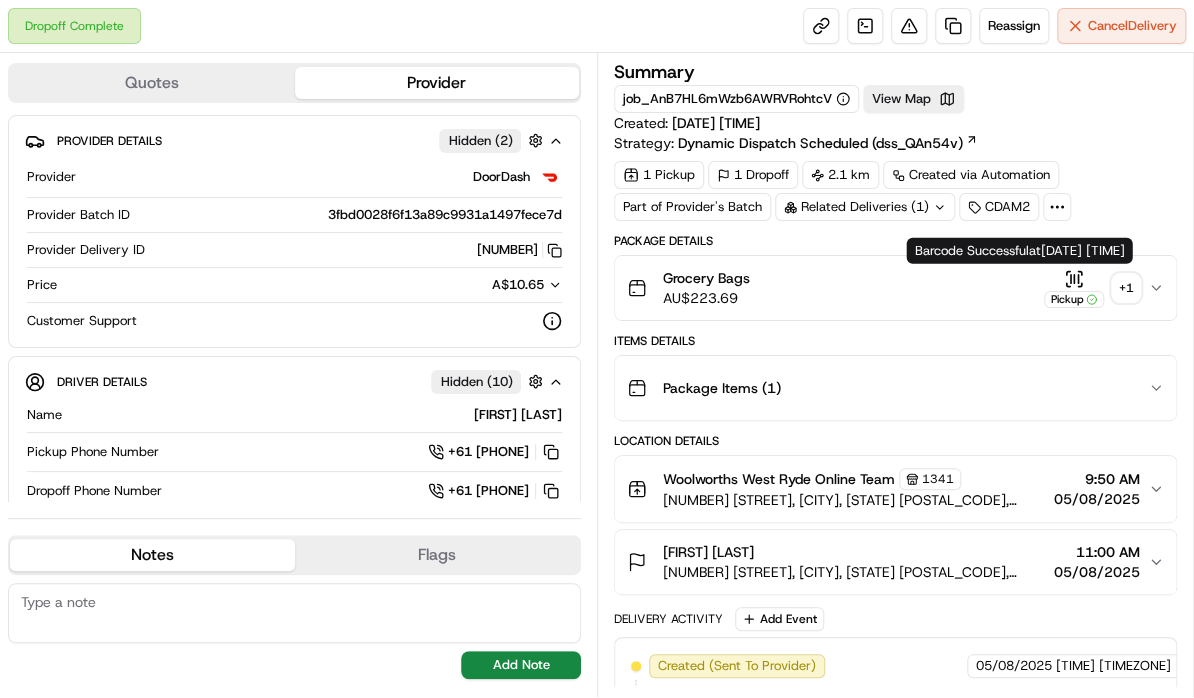 click 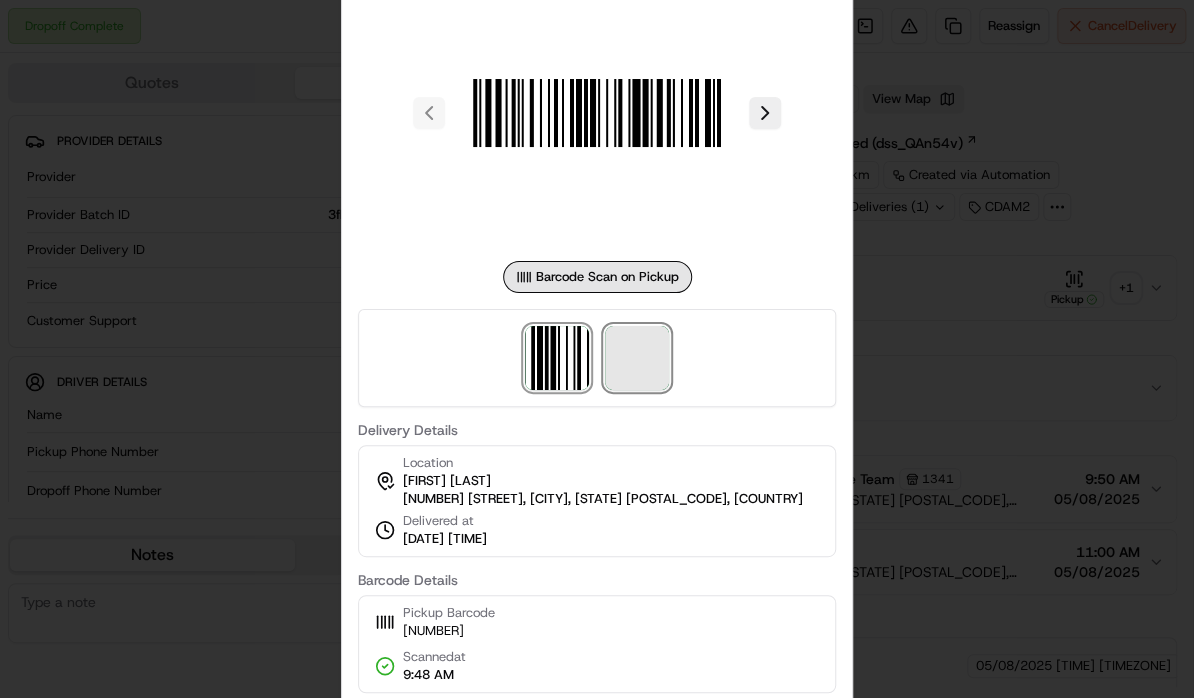 click at bounding box center [637, 358] 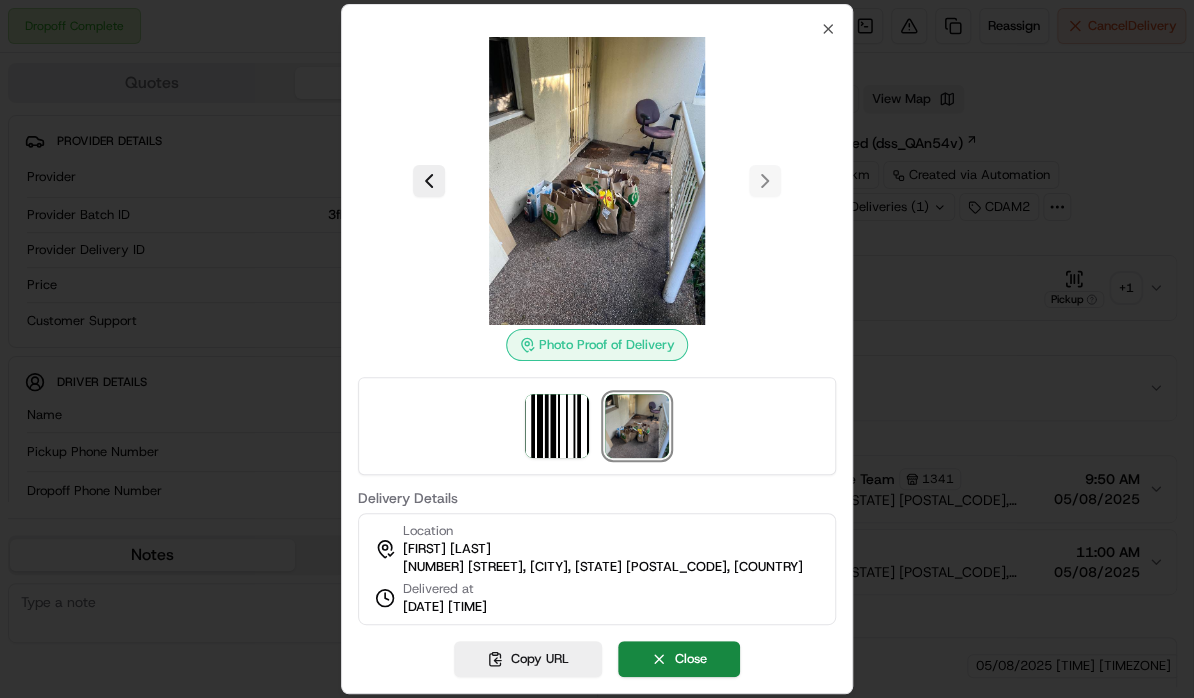 type 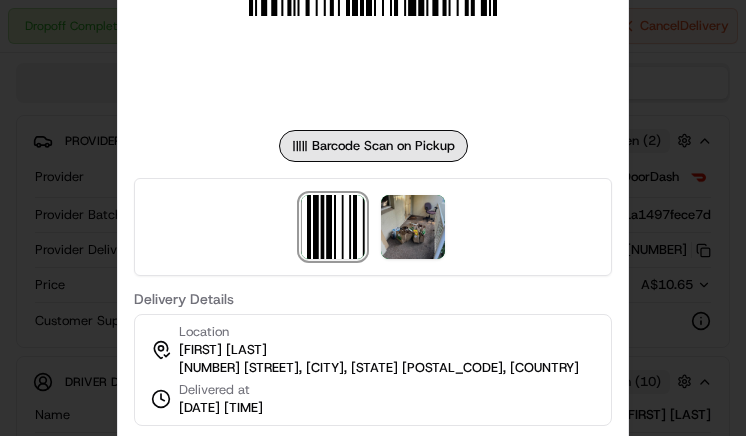 click at bounding box center [373, 218] 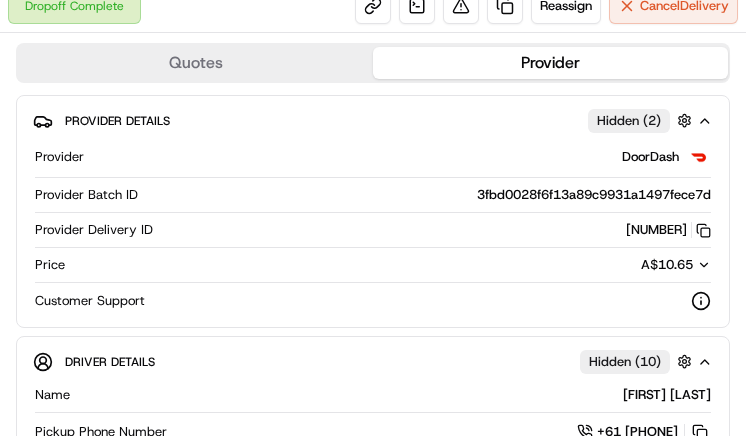 type 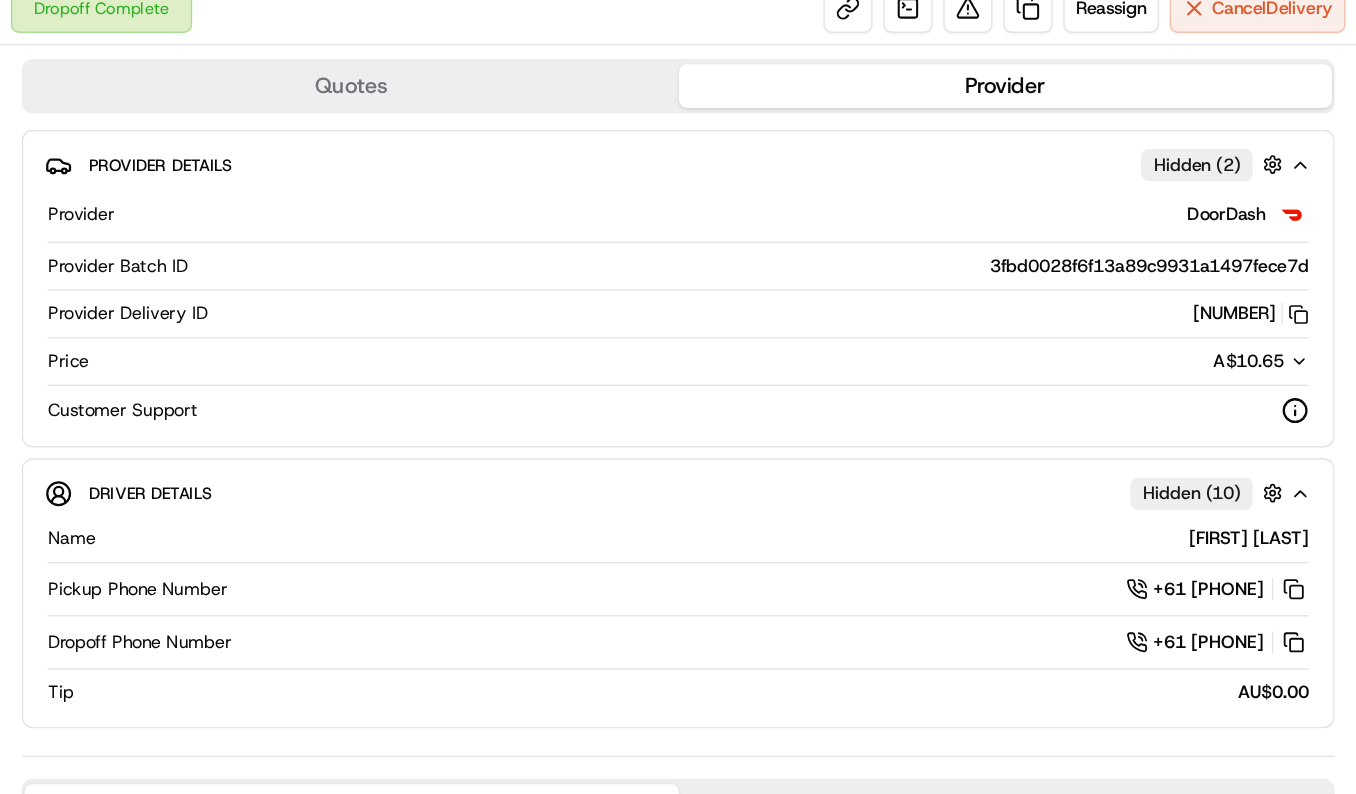 scroll, scrollTop: 0, scrollLeft: 0, axis: both 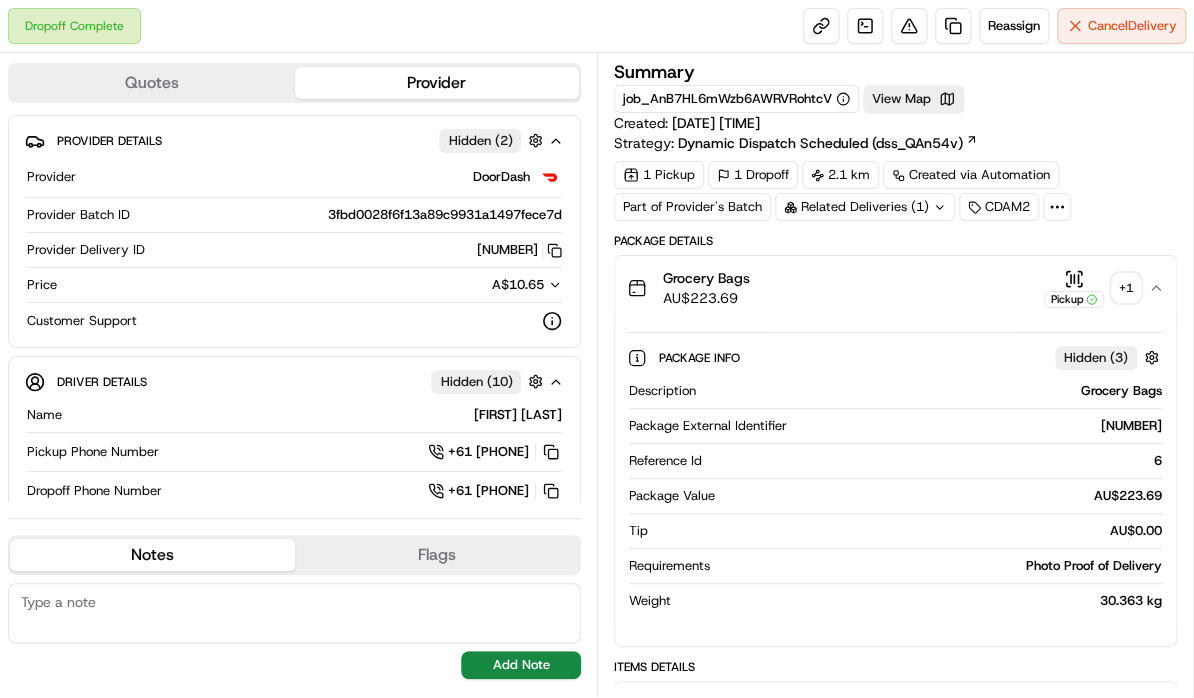 click on "Related Deliveries   (1)" at bounding box center (865, 207) 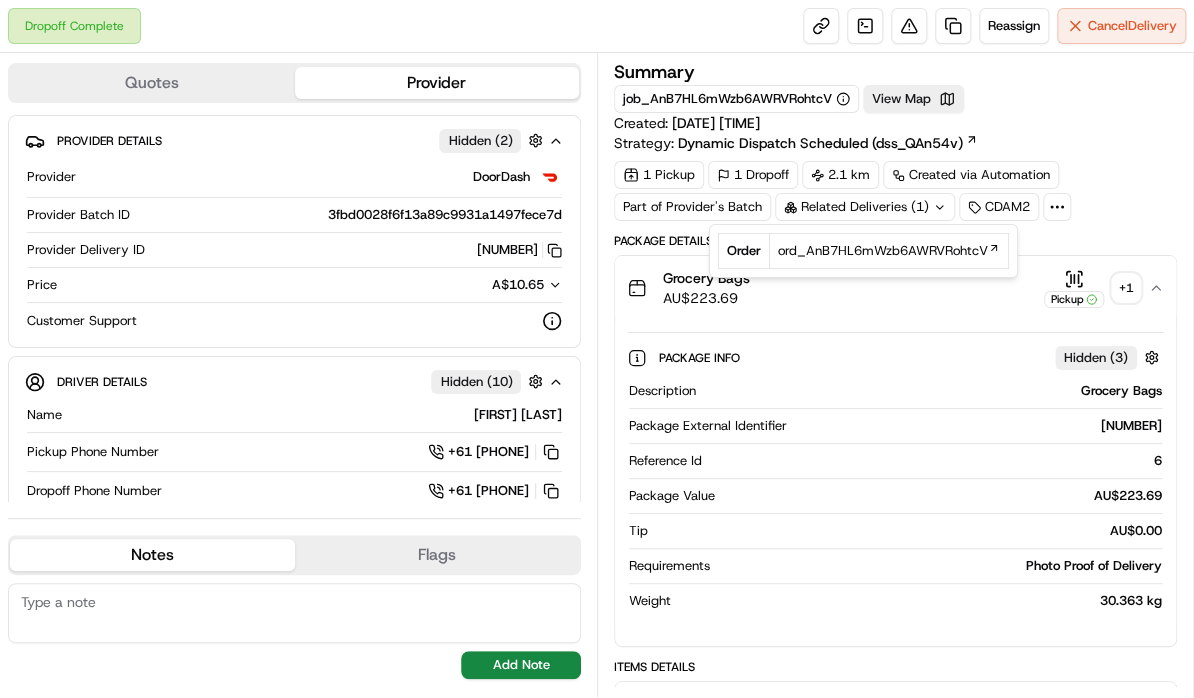 click on "Package Info Hidden ( 3 )" at bounding box center [911, 357] 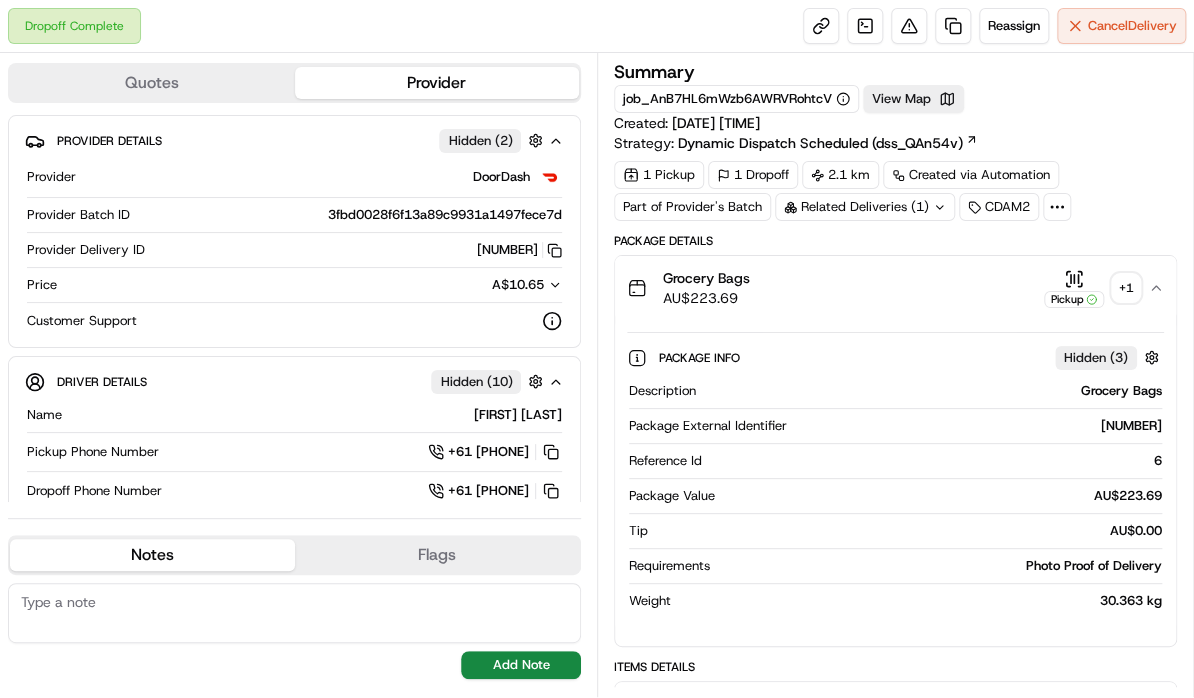 click on "Related Deliveries   (1)" at bounding box center [865, 207] 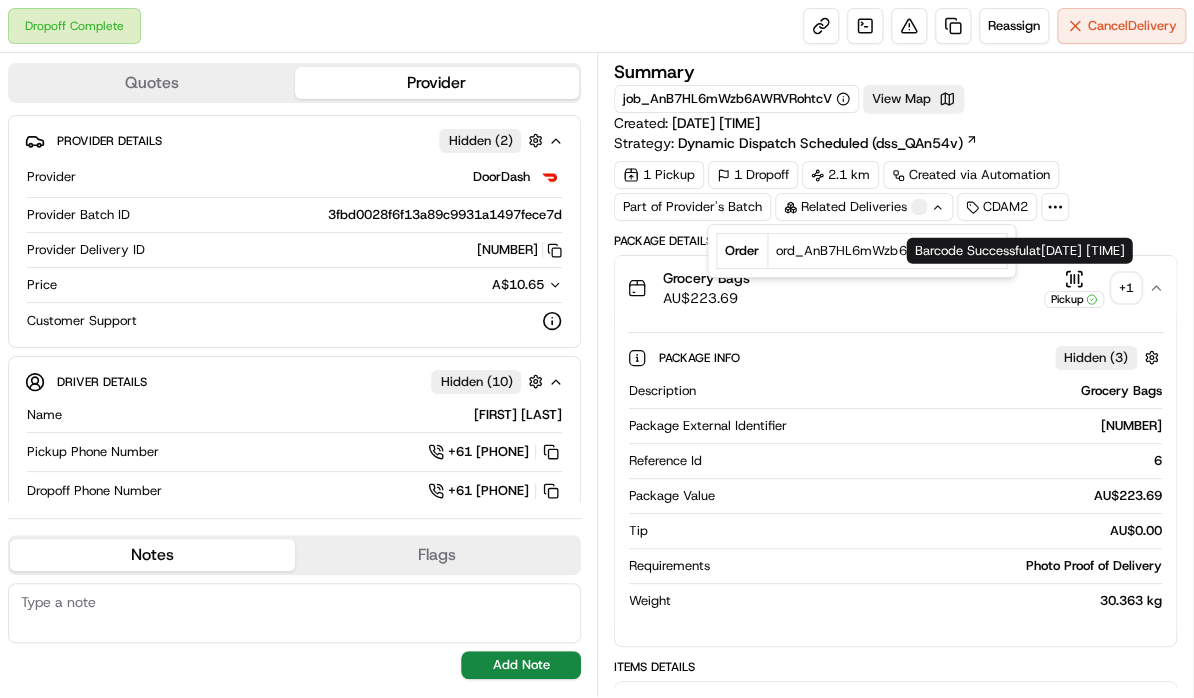 click on "Grocery Bags AU$ 223.69 Pickup + 1" at bounding box center (887, 288) 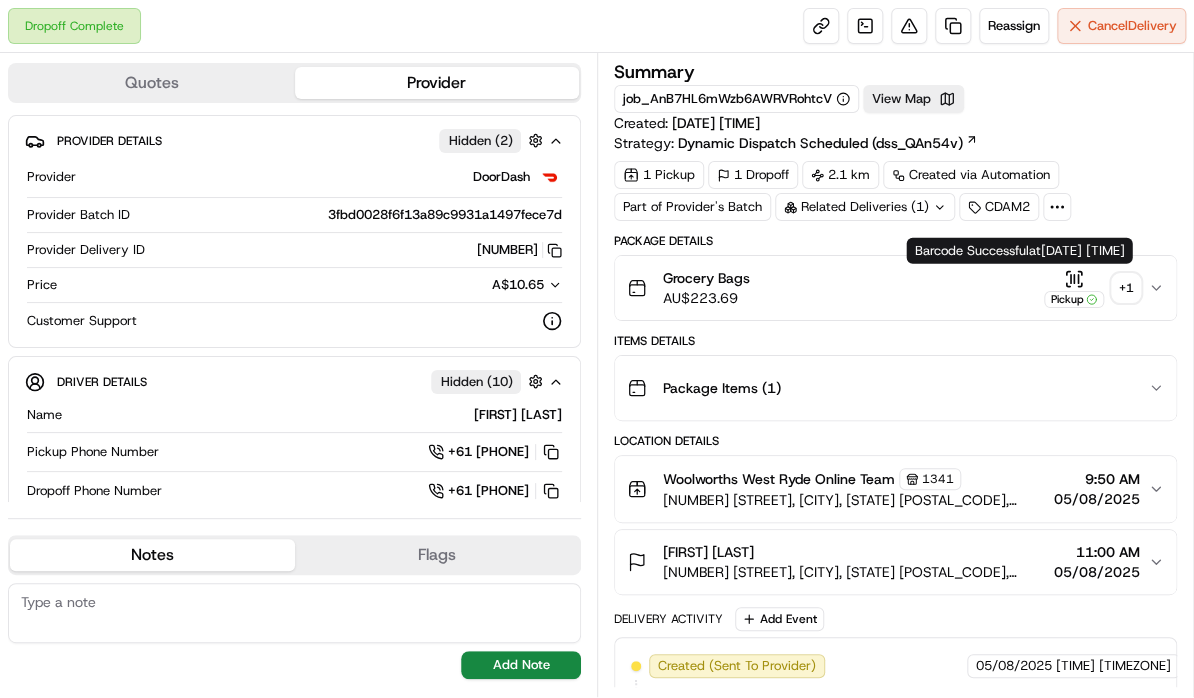 click 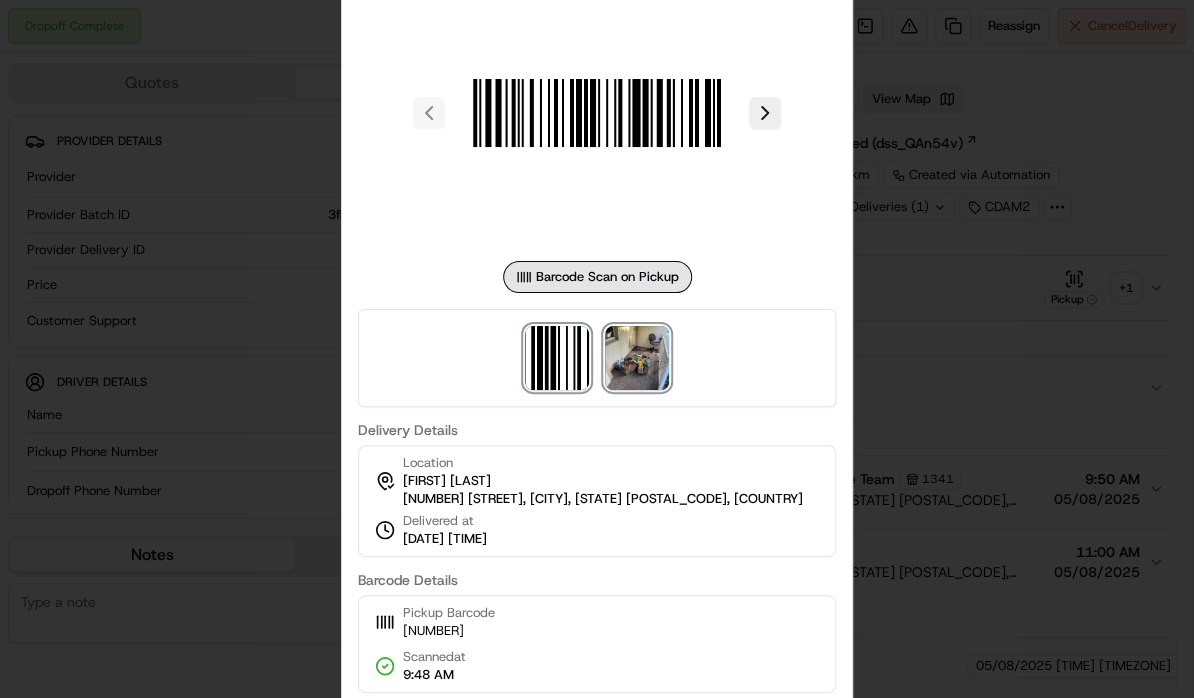 click at bounding box center (637, 358) 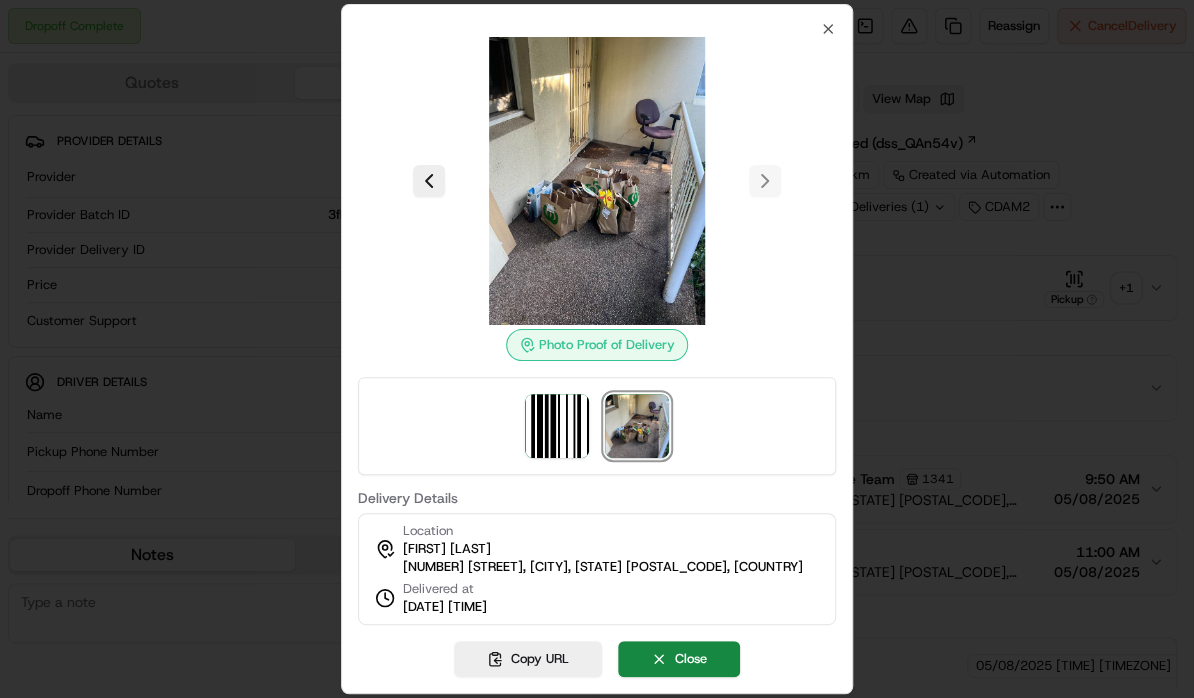 type 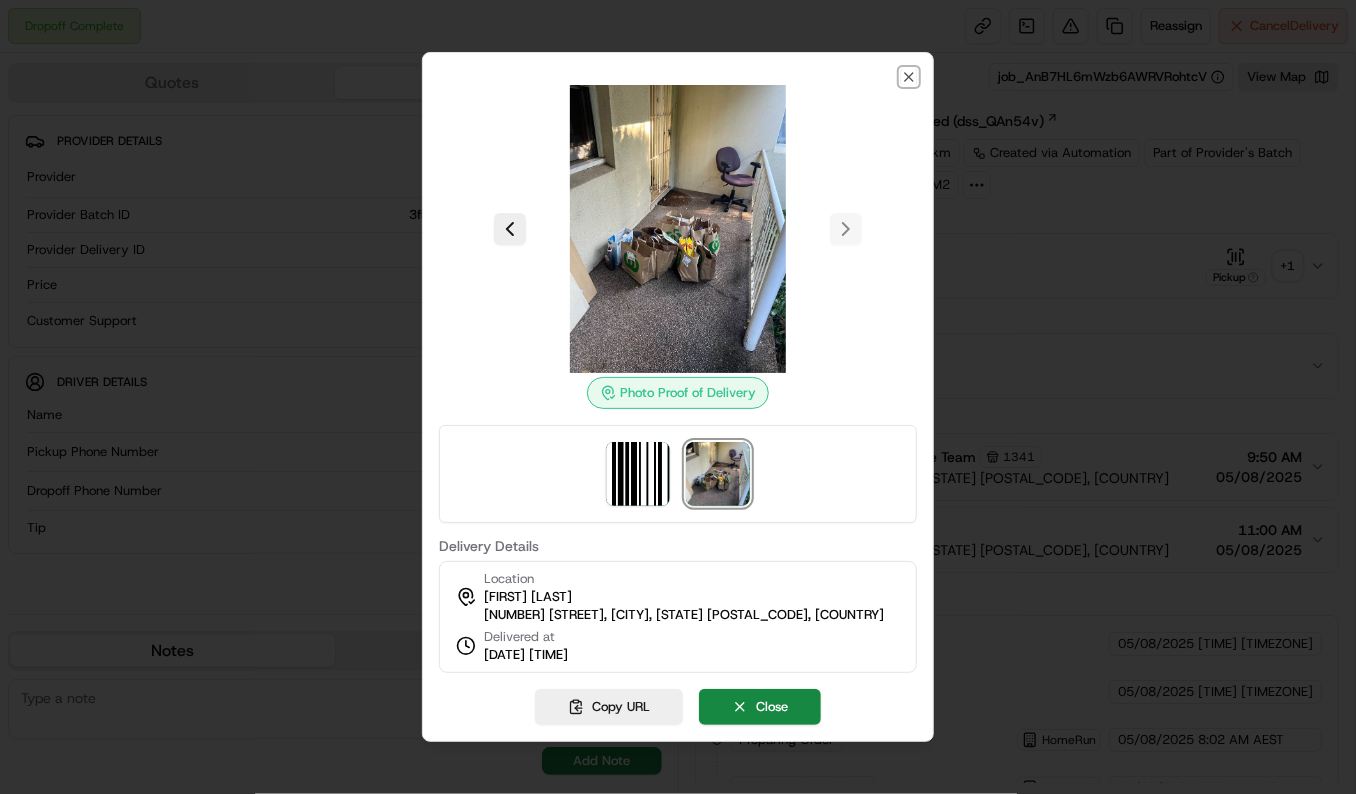 click 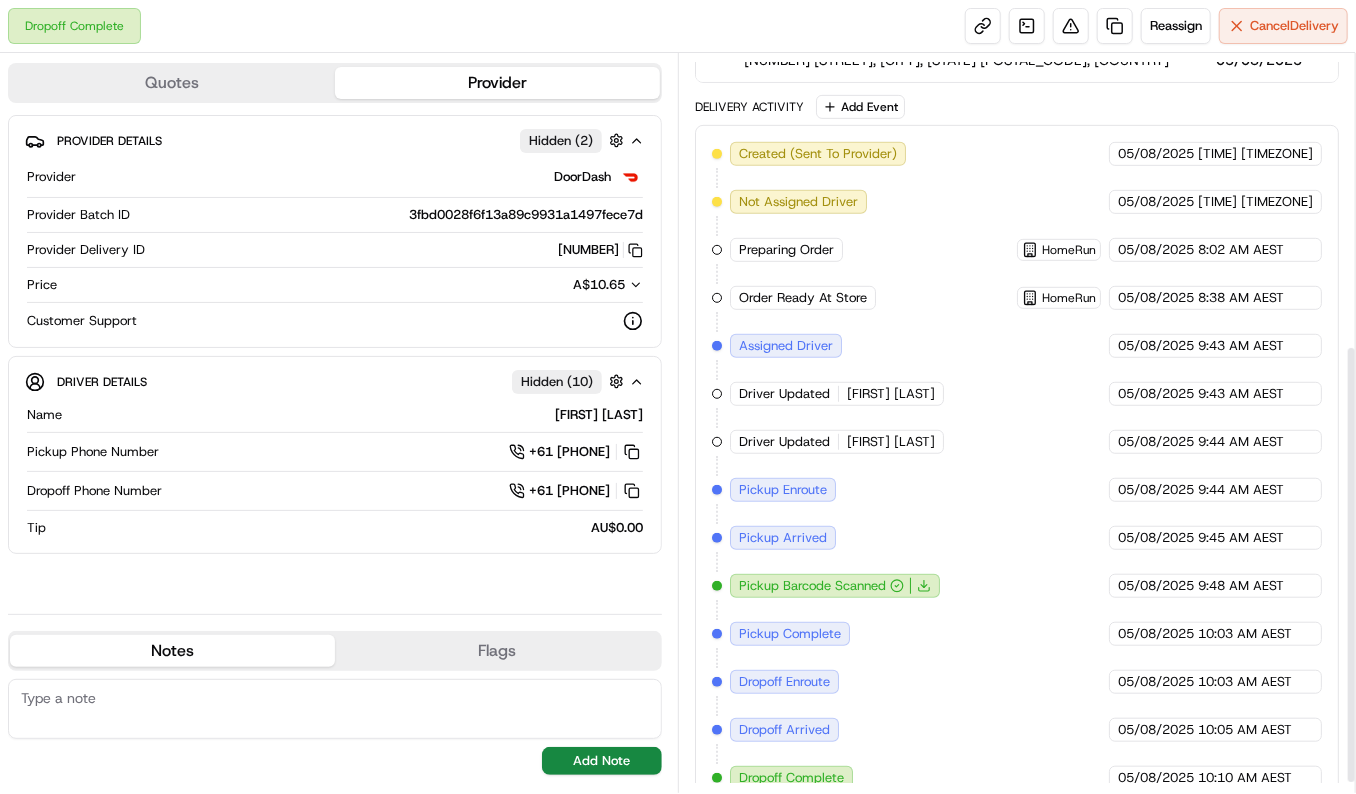 scroll, scrollTop: 509, scrollLeft: 0, axis: vertical 